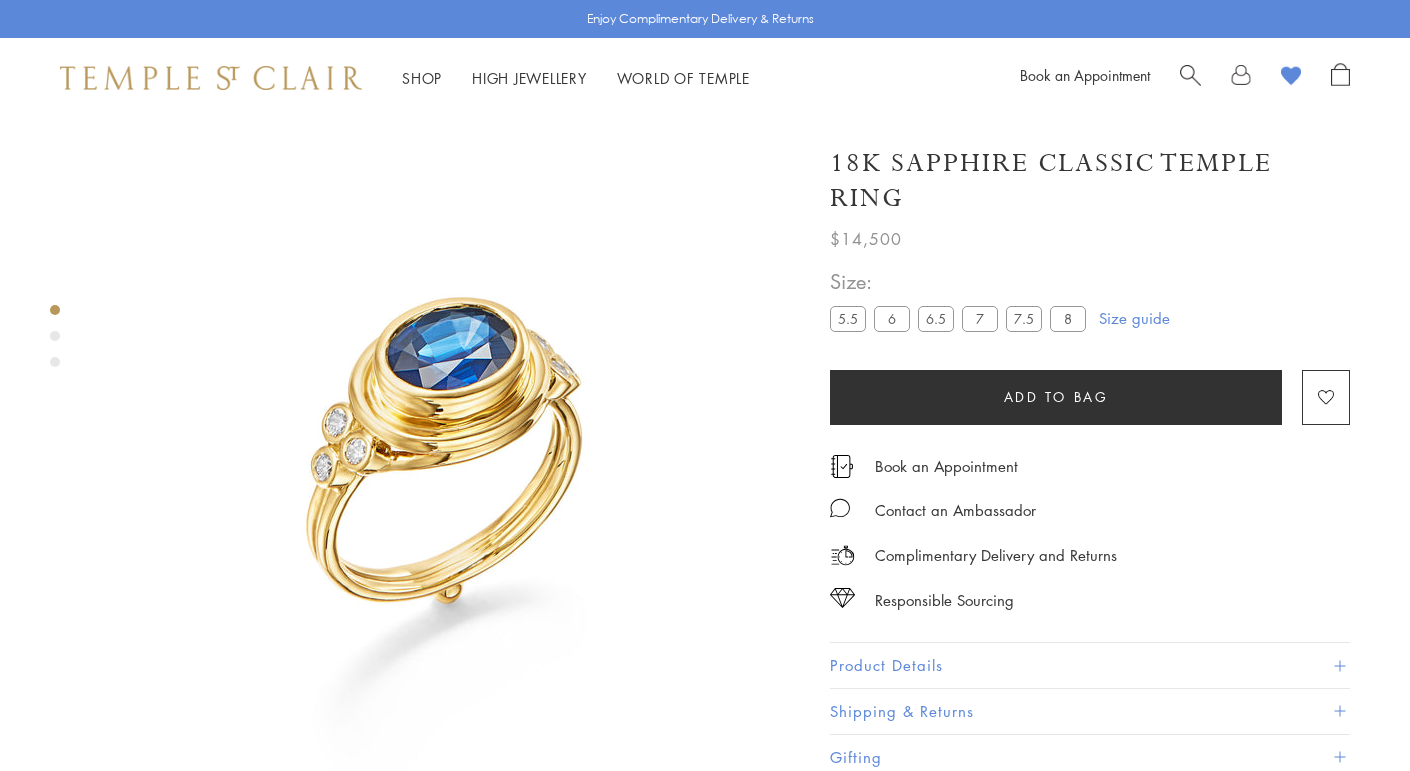 scroll, scrollTop: 118, scrollLeft: 0, axis: vertical 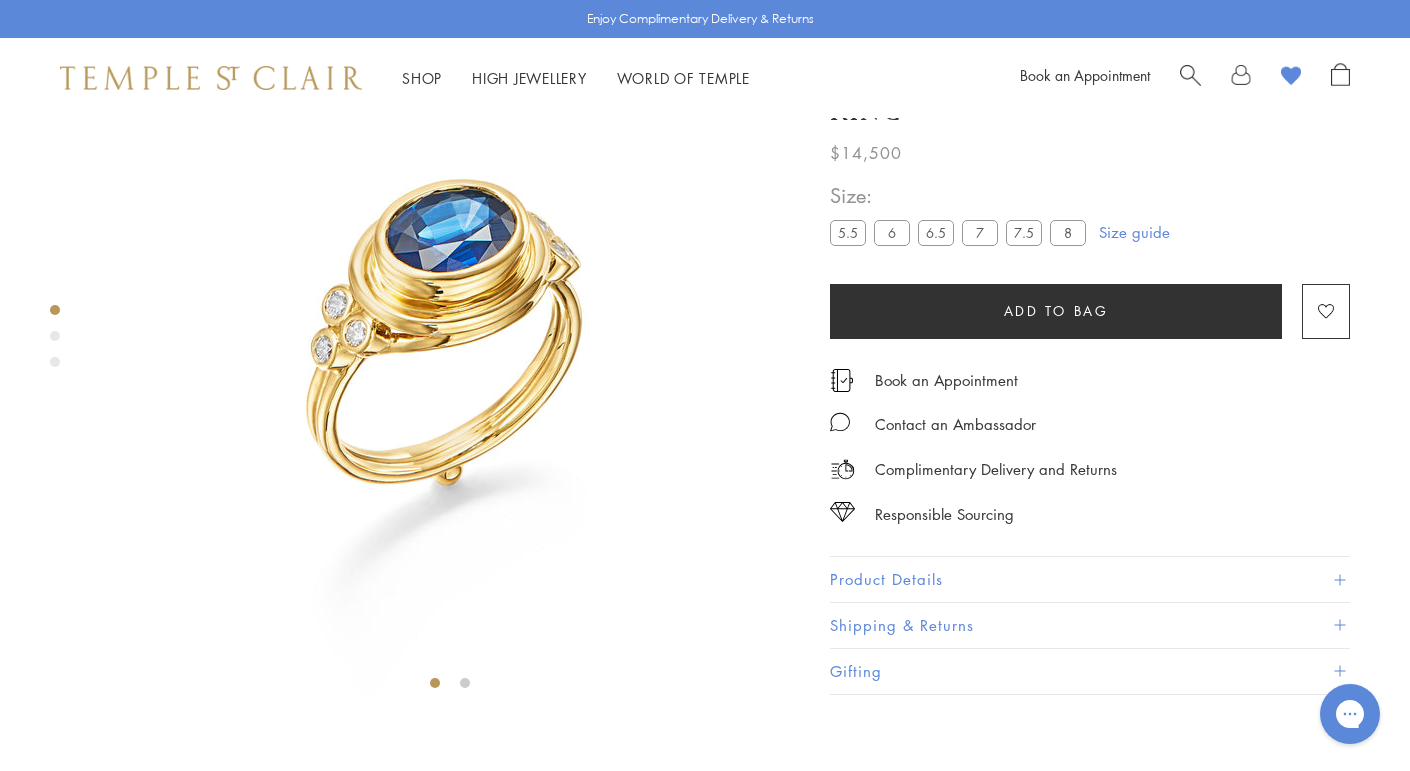 click on "7" at bounding box center (980, 233) 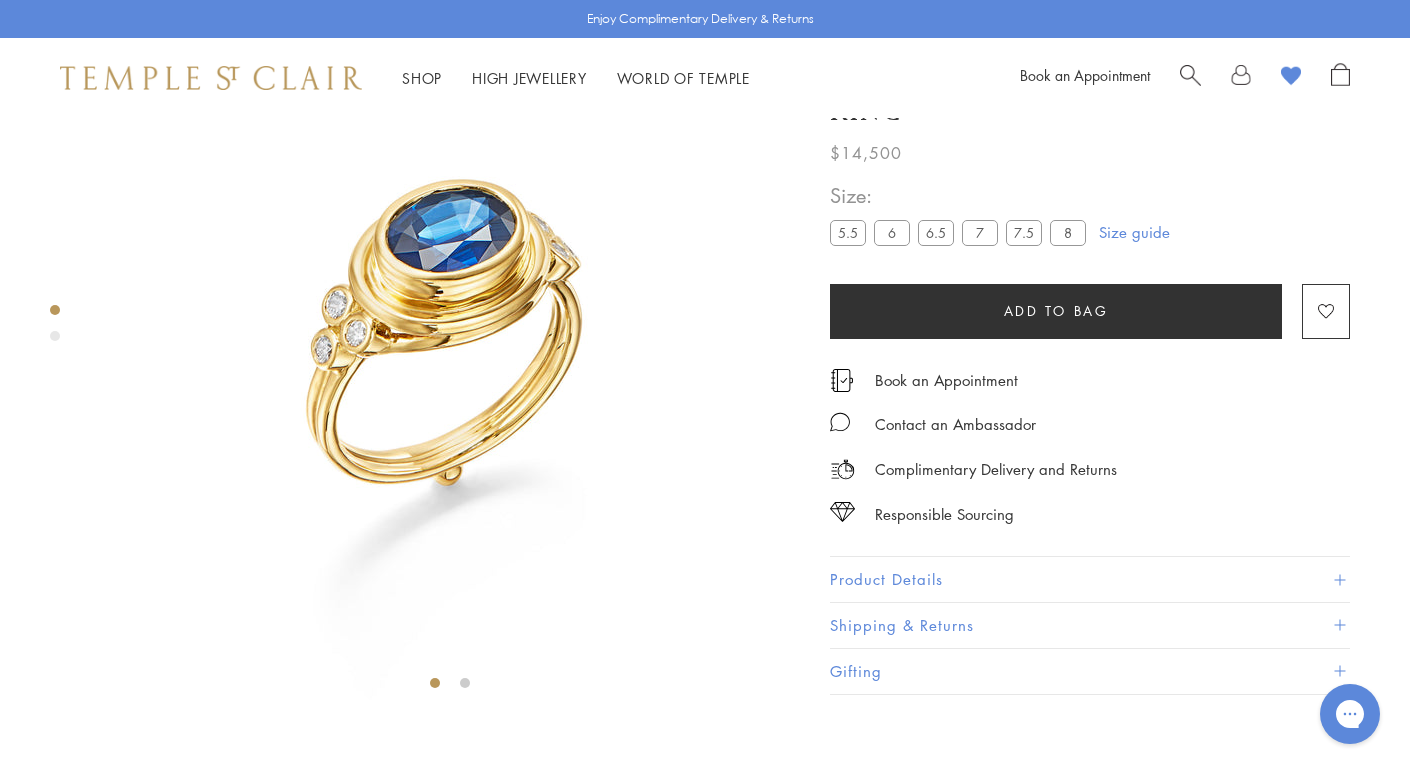 click on "8" at bounding box center [1068, 233] 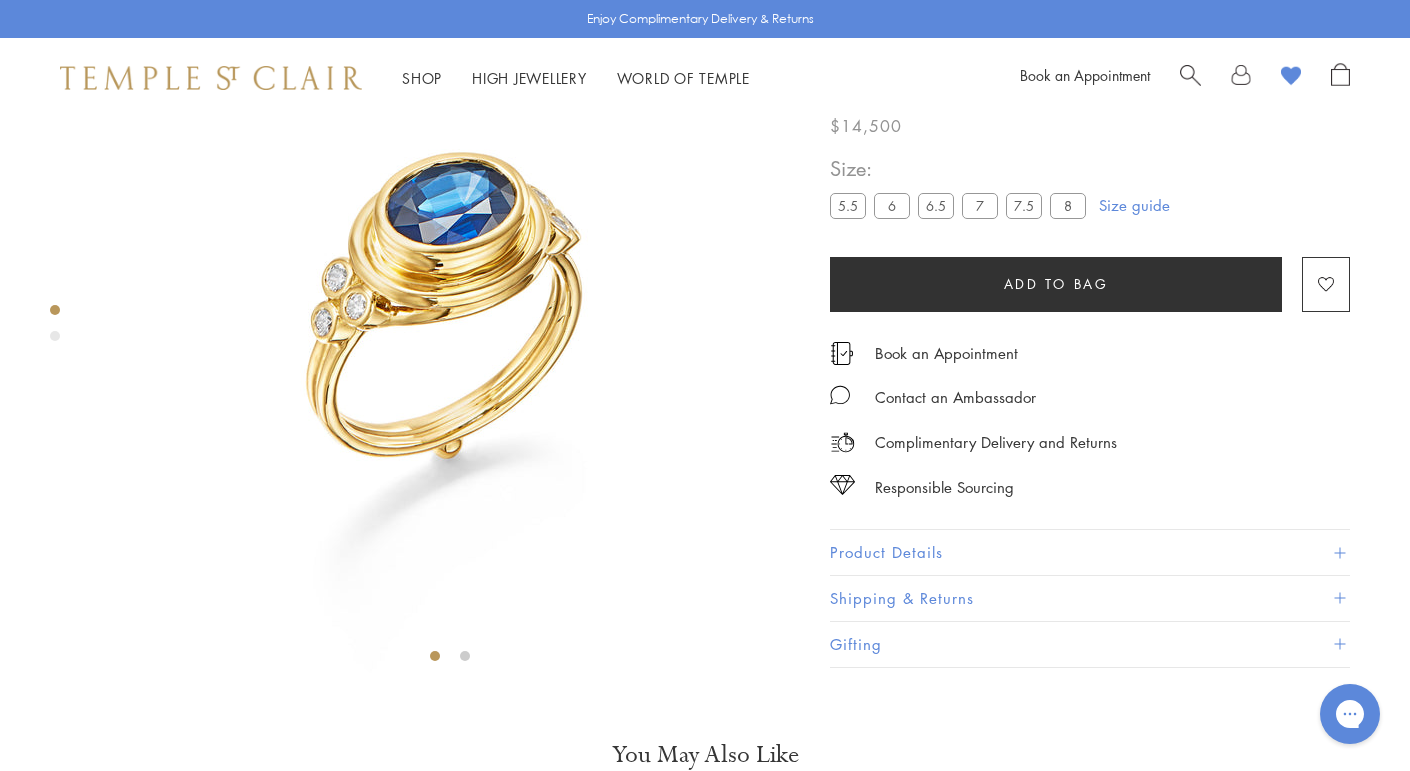 scroll, scrollTop: 0, scrollLeft: 0, axis: both 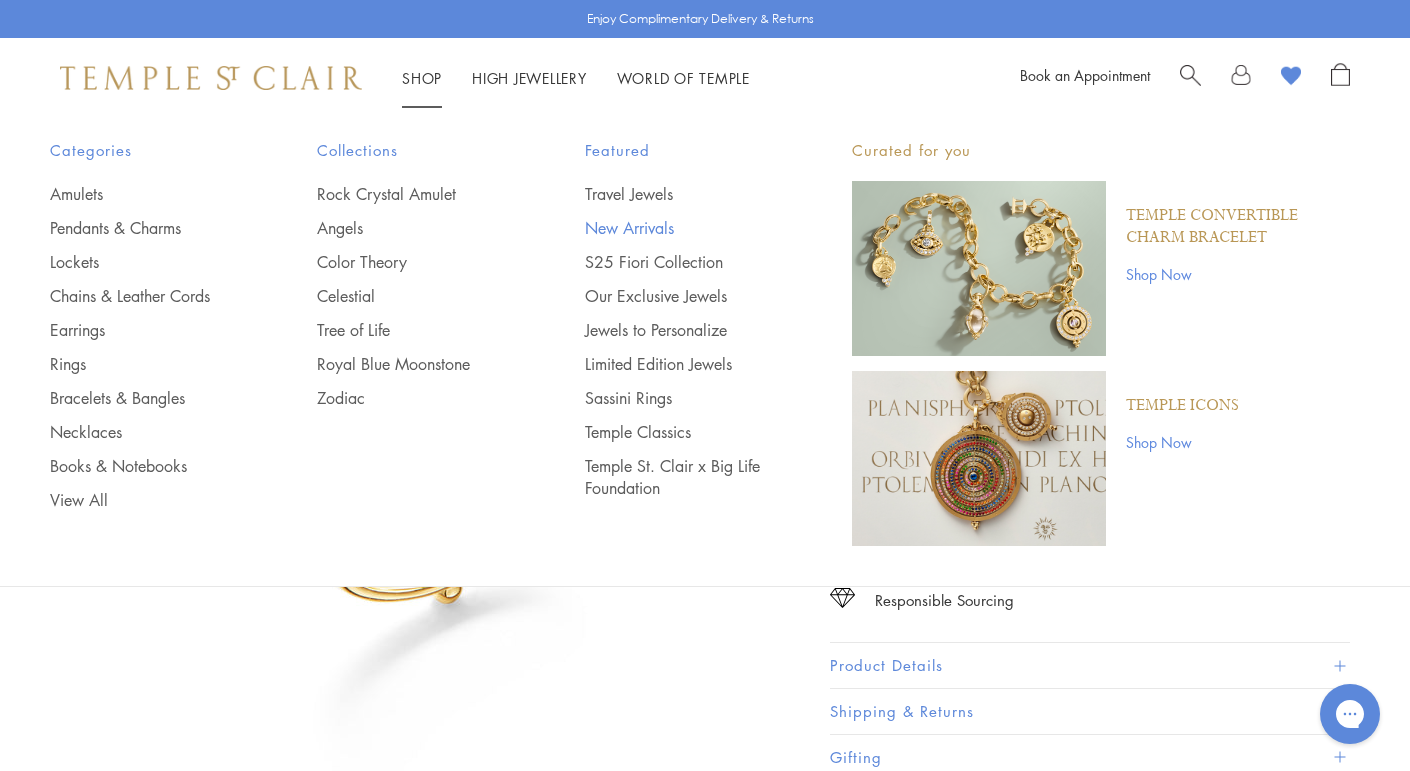 click on "New Arrivals" at bounding box center [678, 228] 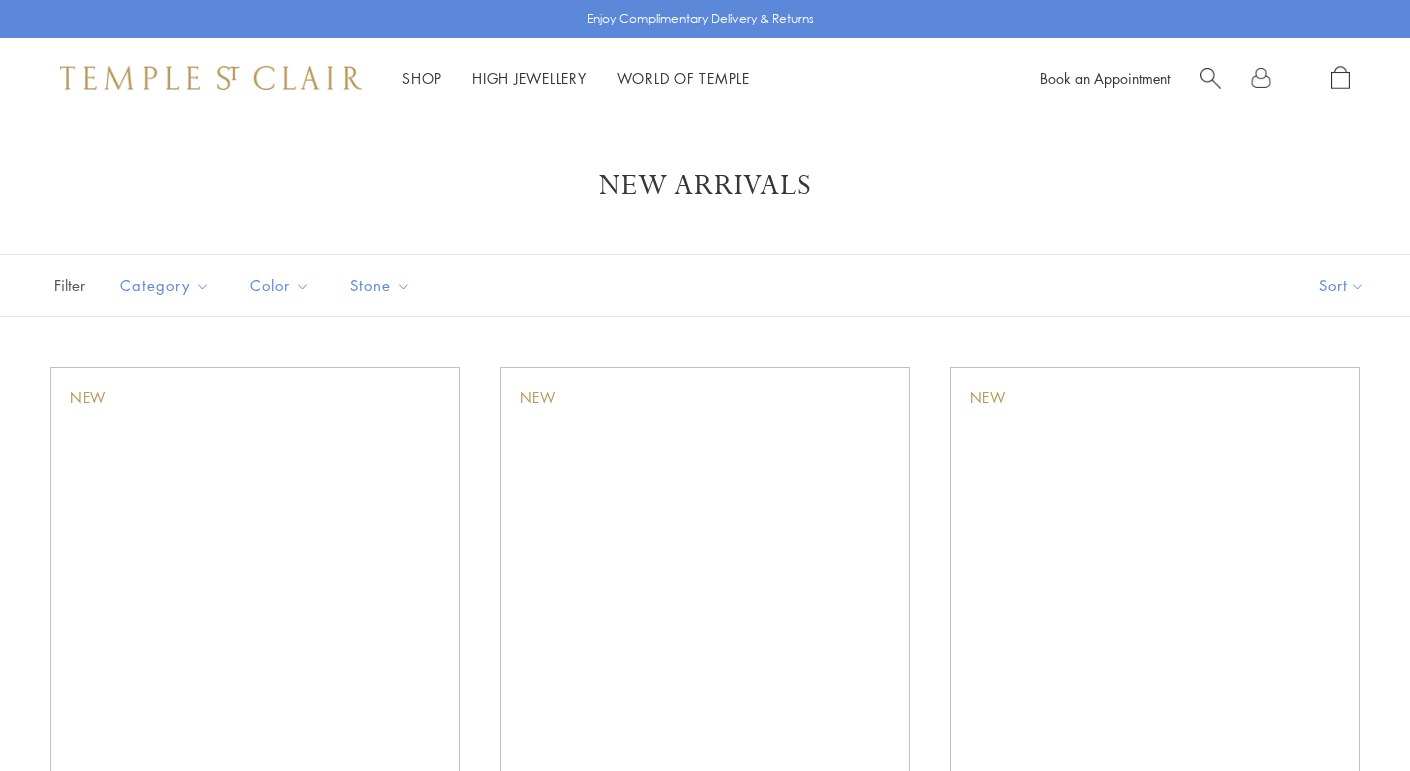 scroll, scrollTop: 0, scrollLeft: 0, axis: both 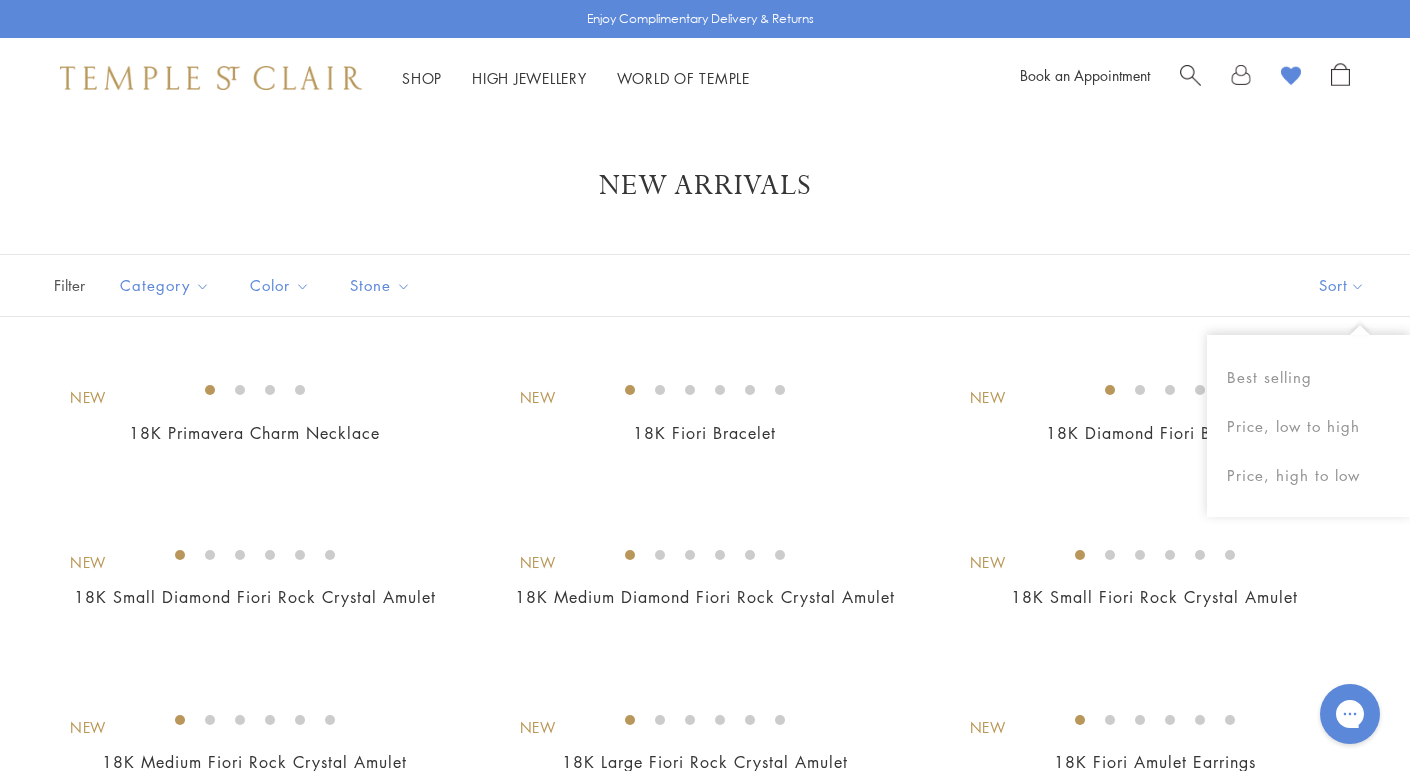 click on "Sort" at bounding box center (1342, 285) 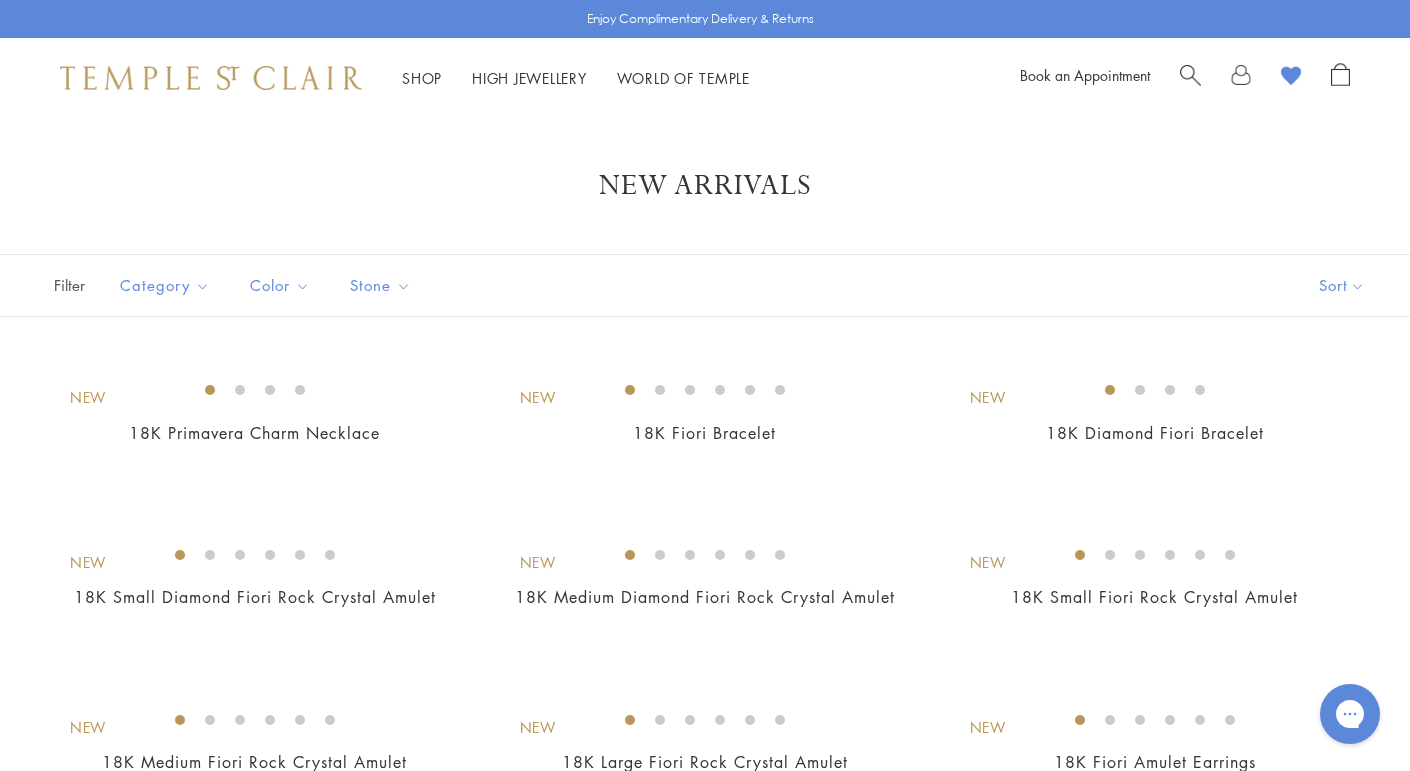 click on "Sort" at bounding box center (1342, 285) 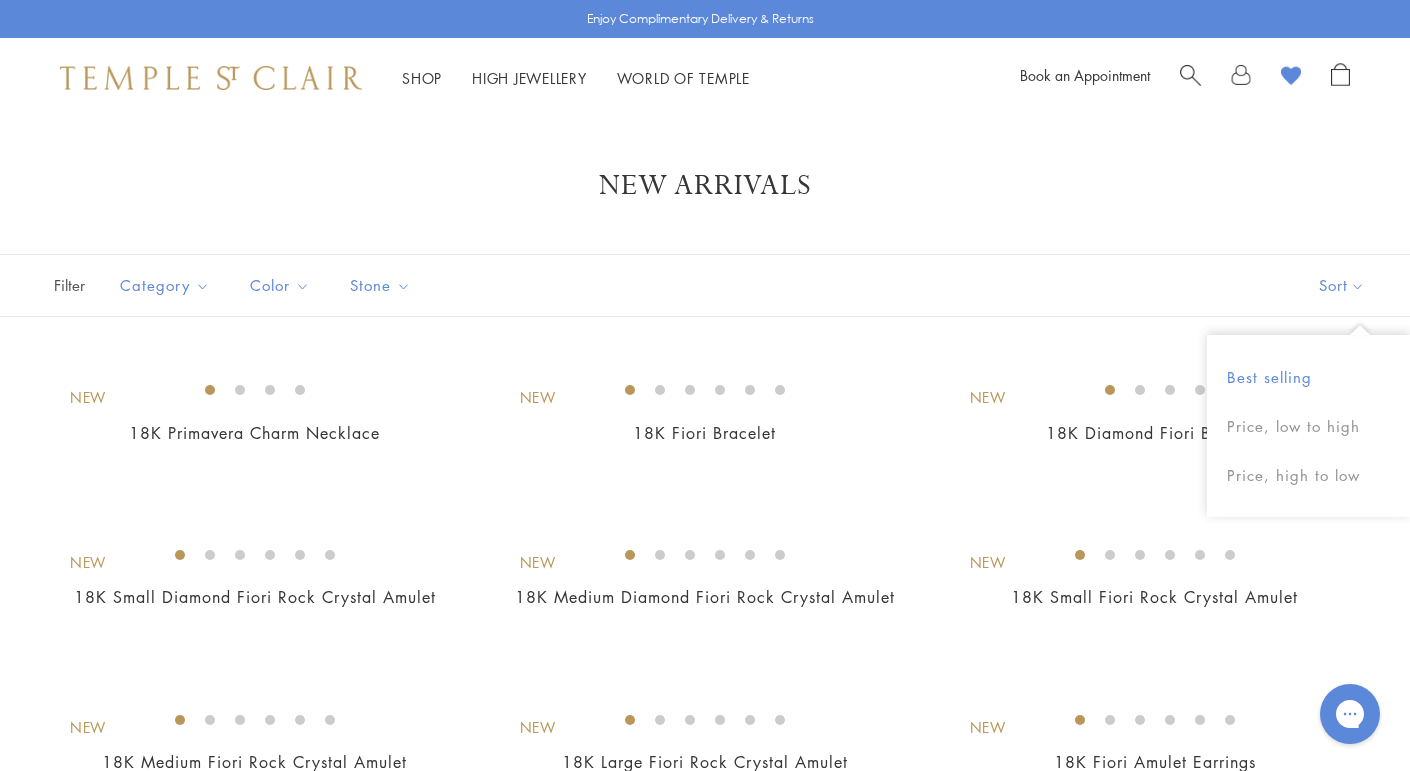 click on "Best selling" at bounding box center [1308, 377] 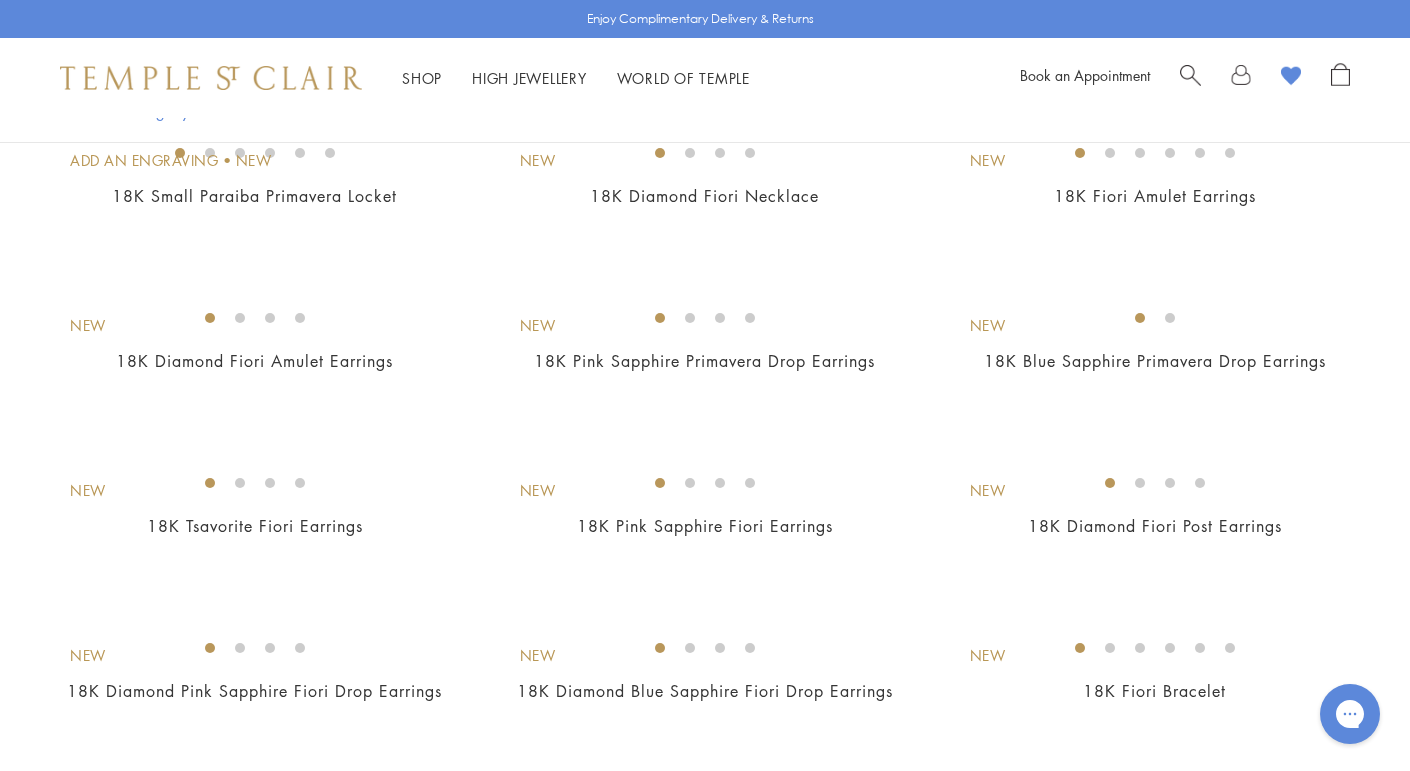 scroll, scrollTop: 0, scrollLeft: 0, axis: both 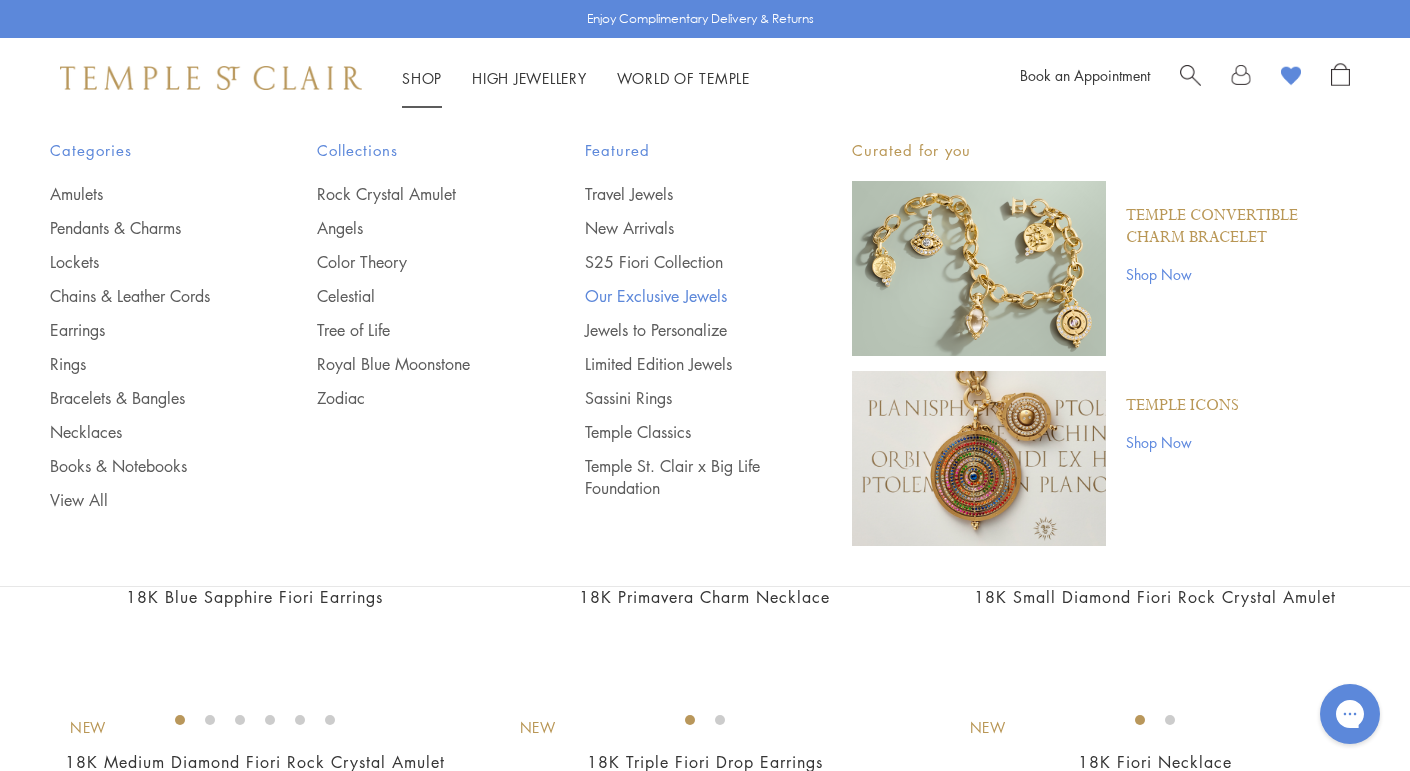 click on "Our Exclusive Jewels" at bounding box center [678, 296] 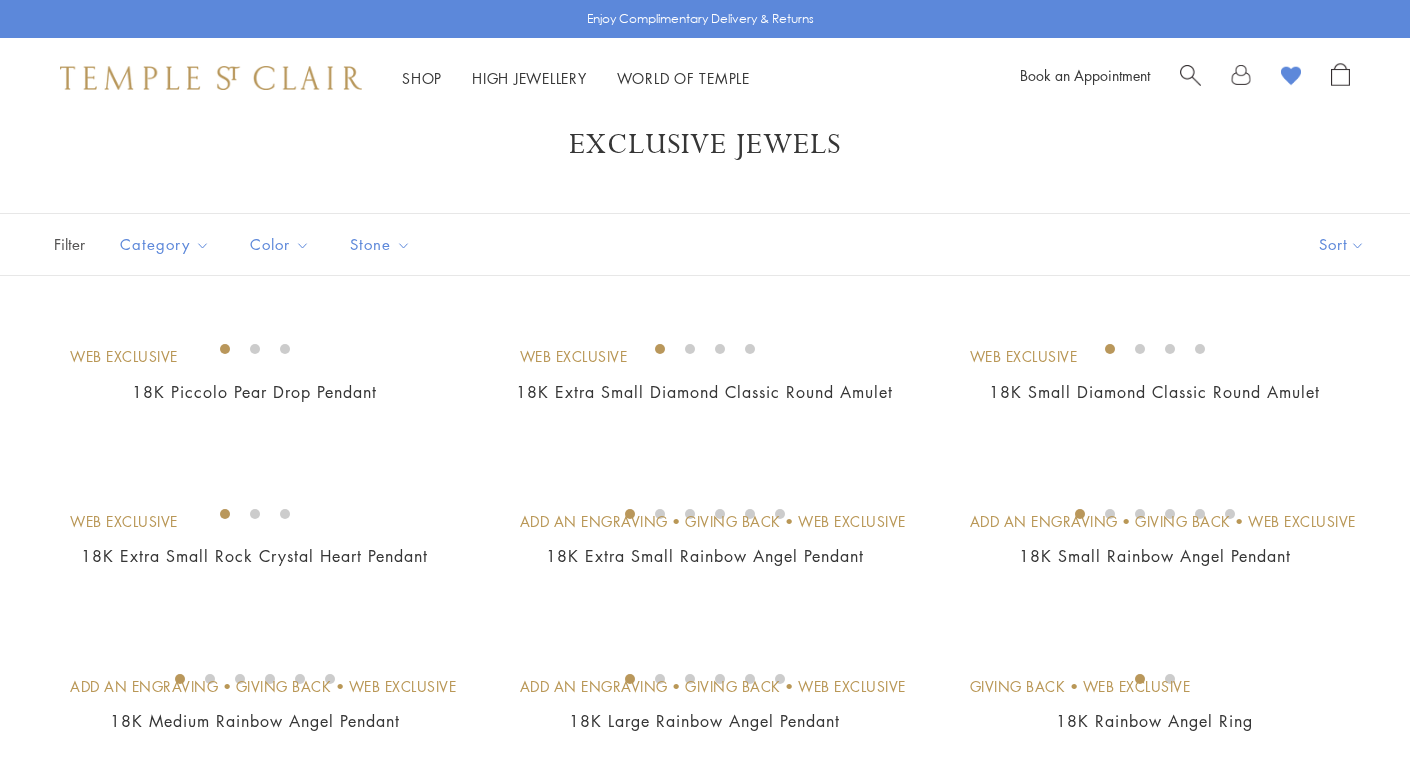 scroll, scrollTop: 75, scrollLeft: 0, axis: vertical 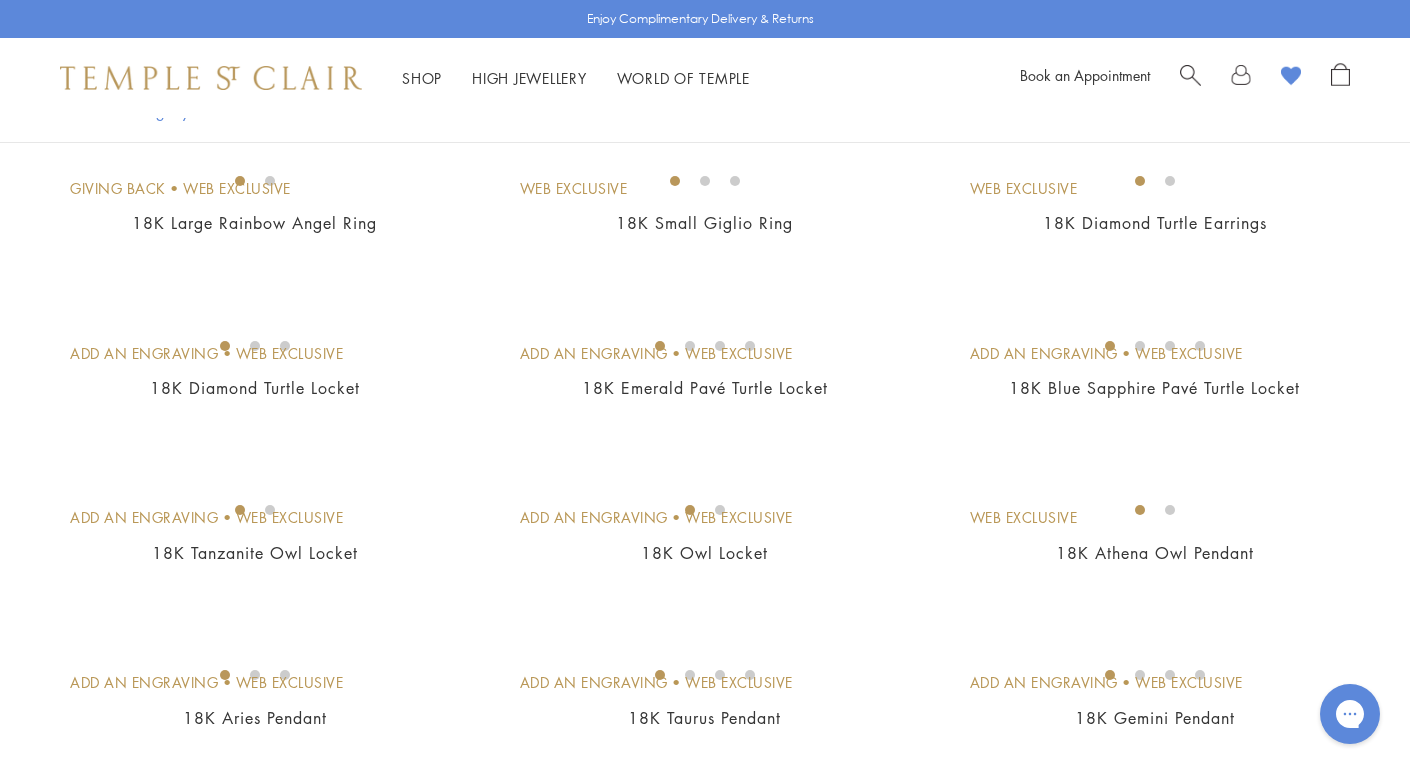 click at bounding box center (0, 0) 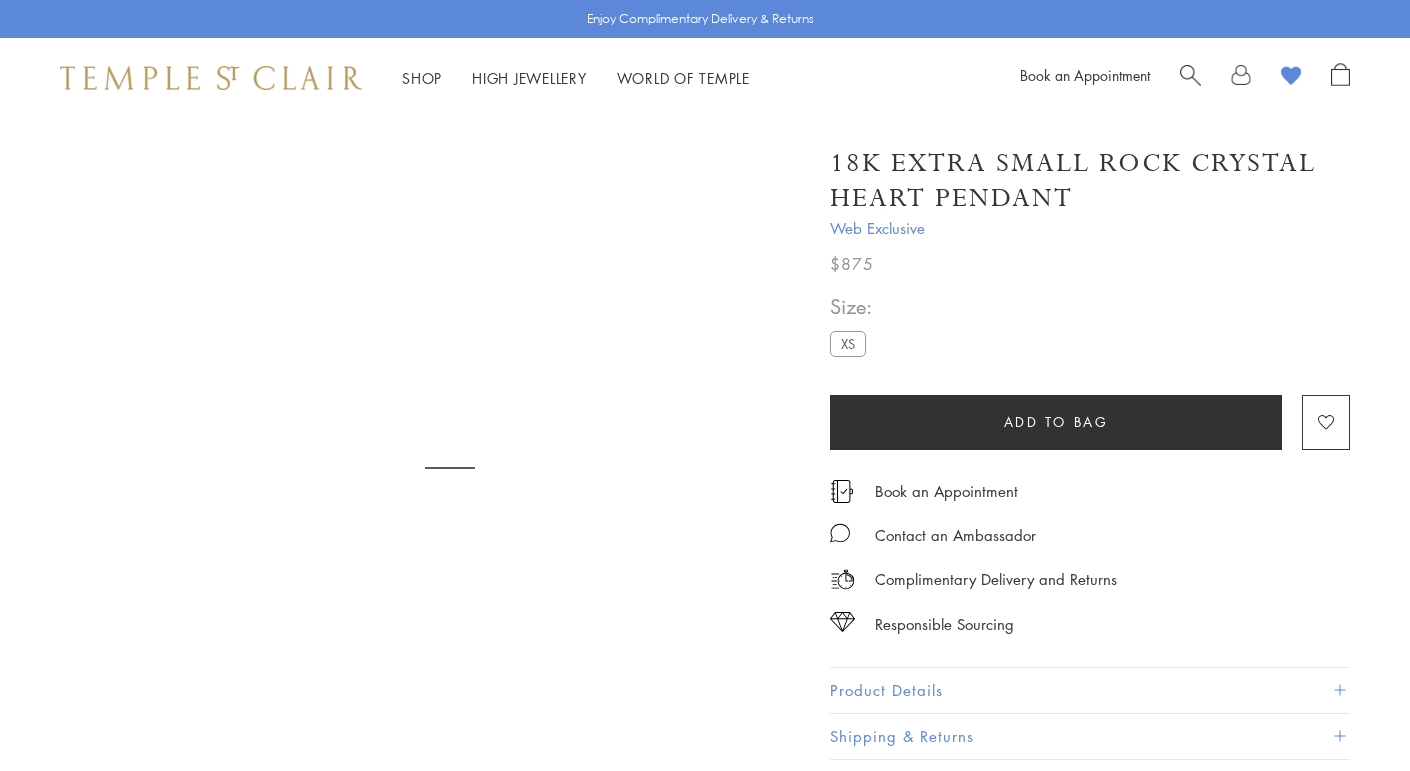 scroll, scrollTop: 0, scrollLeft: 0, axis: both 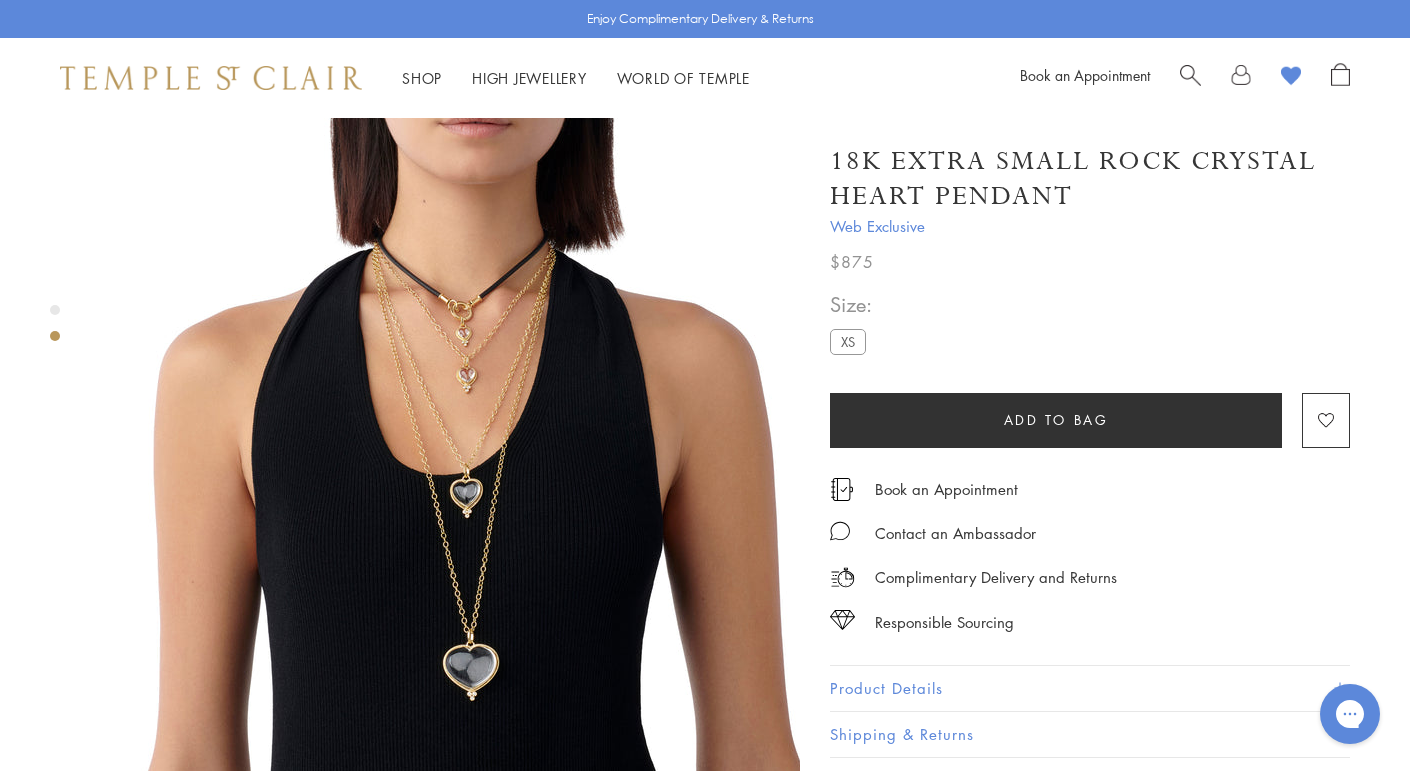 click at bounding box center (450, 453) 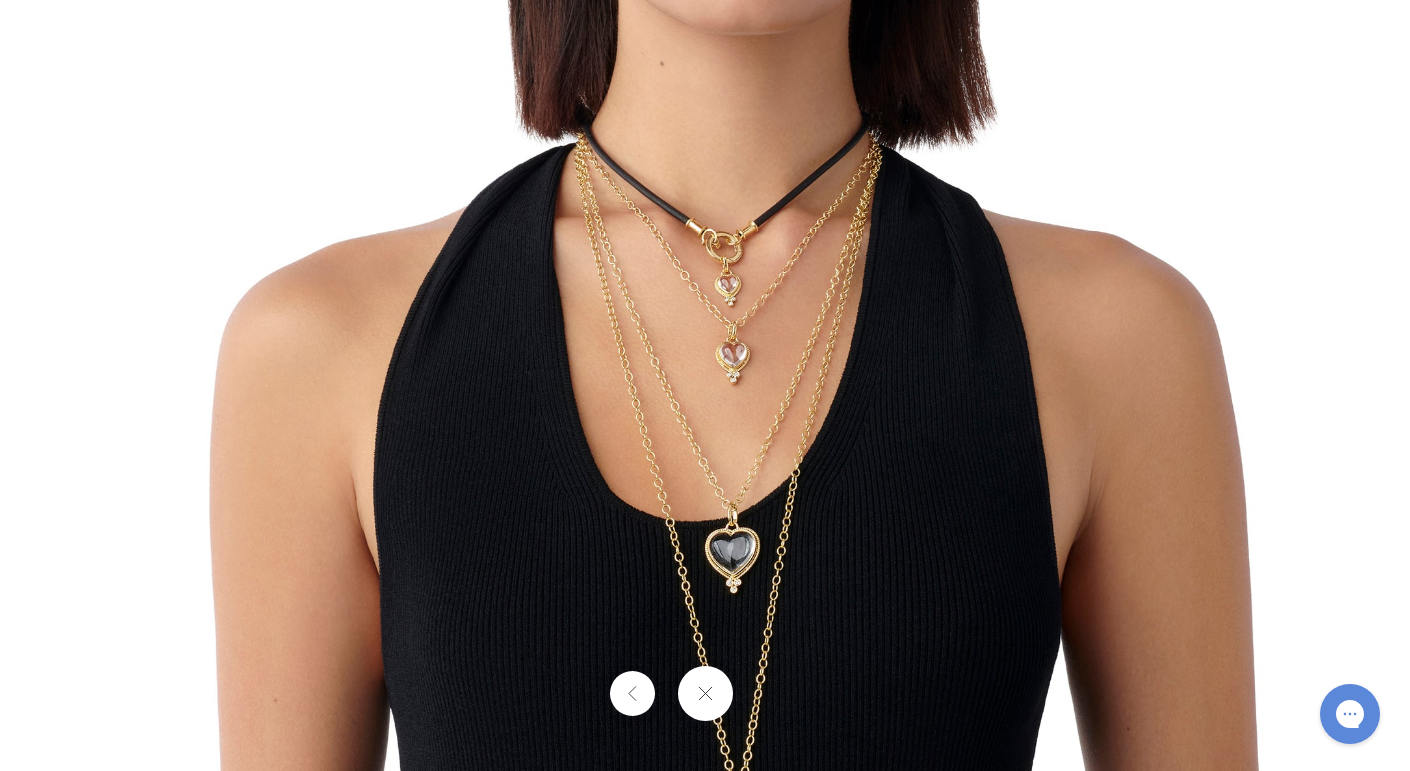 click at bounding box center (705, 485) 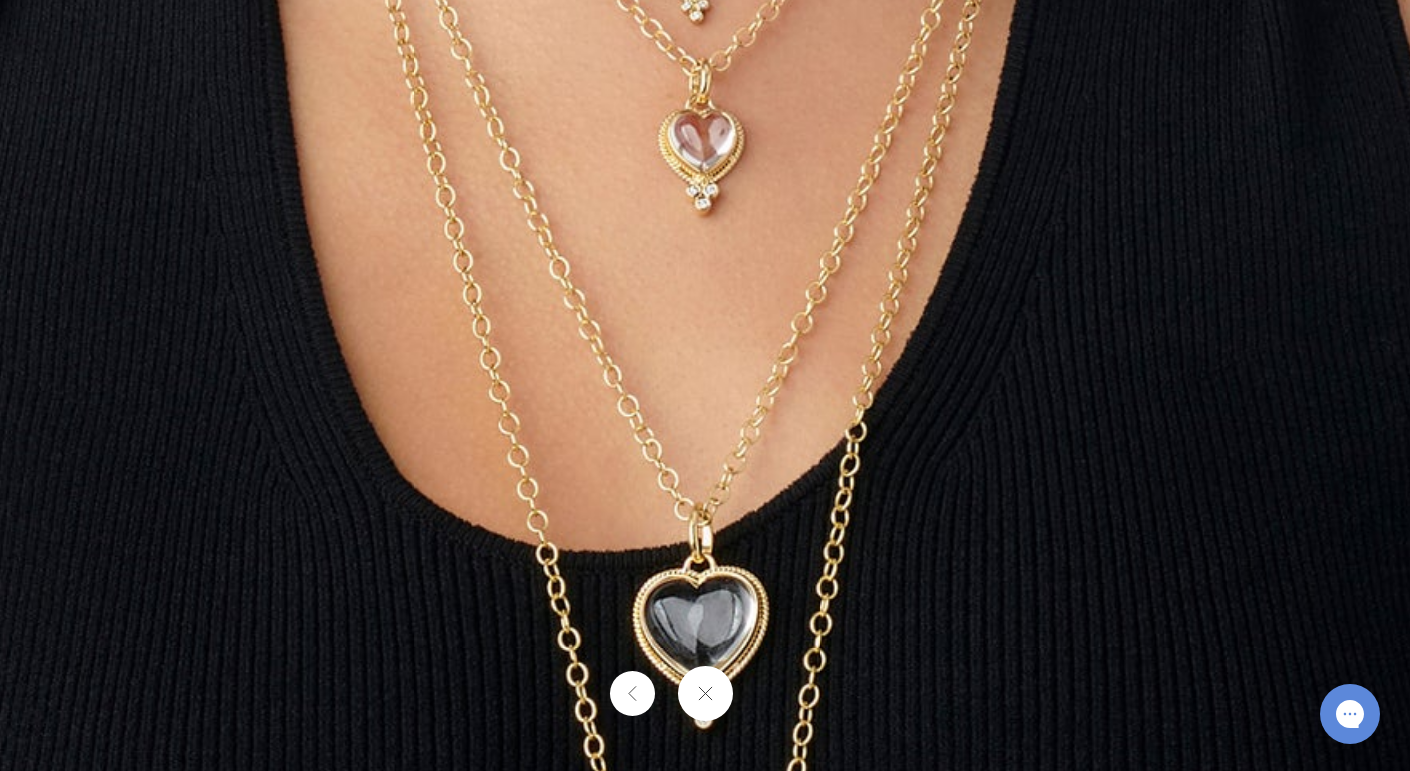 click at bounding box center [633, 461] 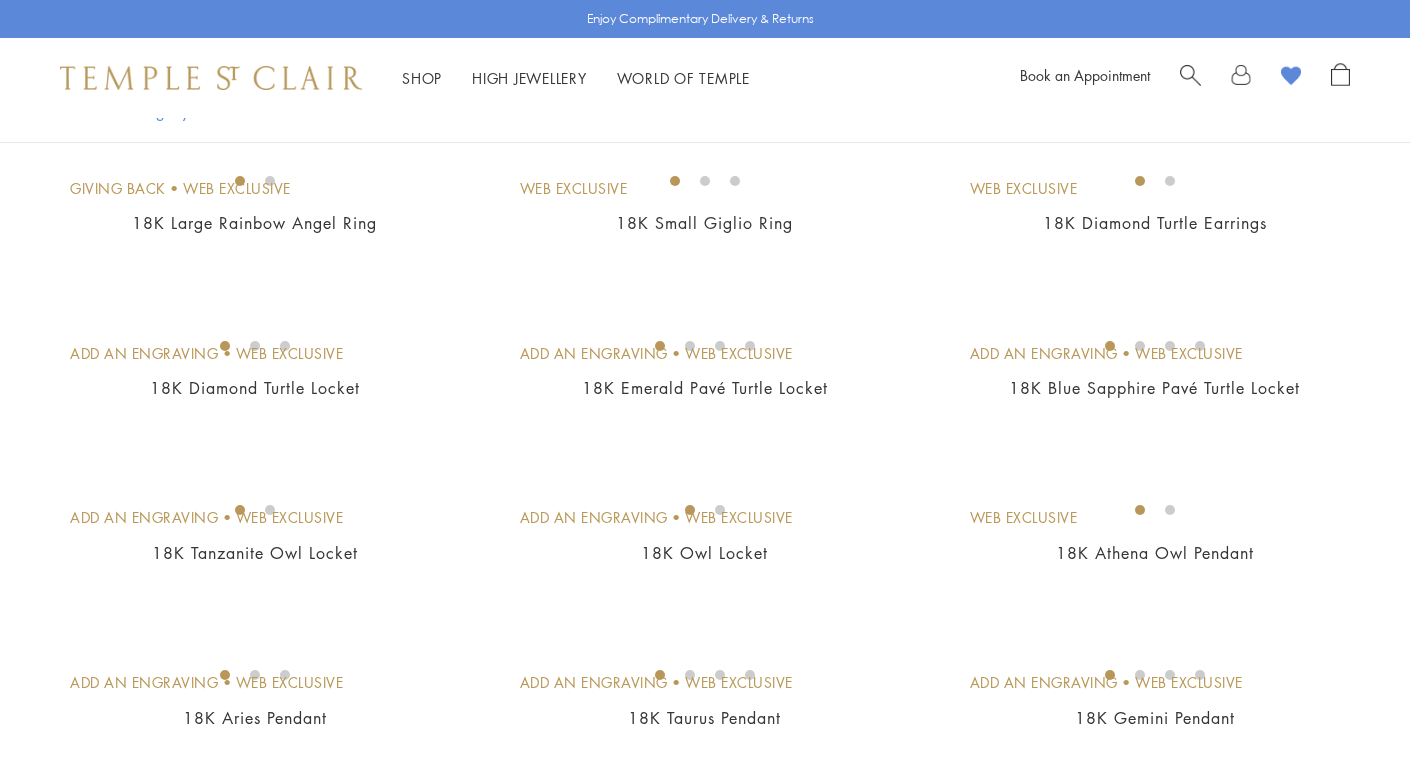 scroll, scrollTop: 704, scrollLeft: 0, axis: vertical 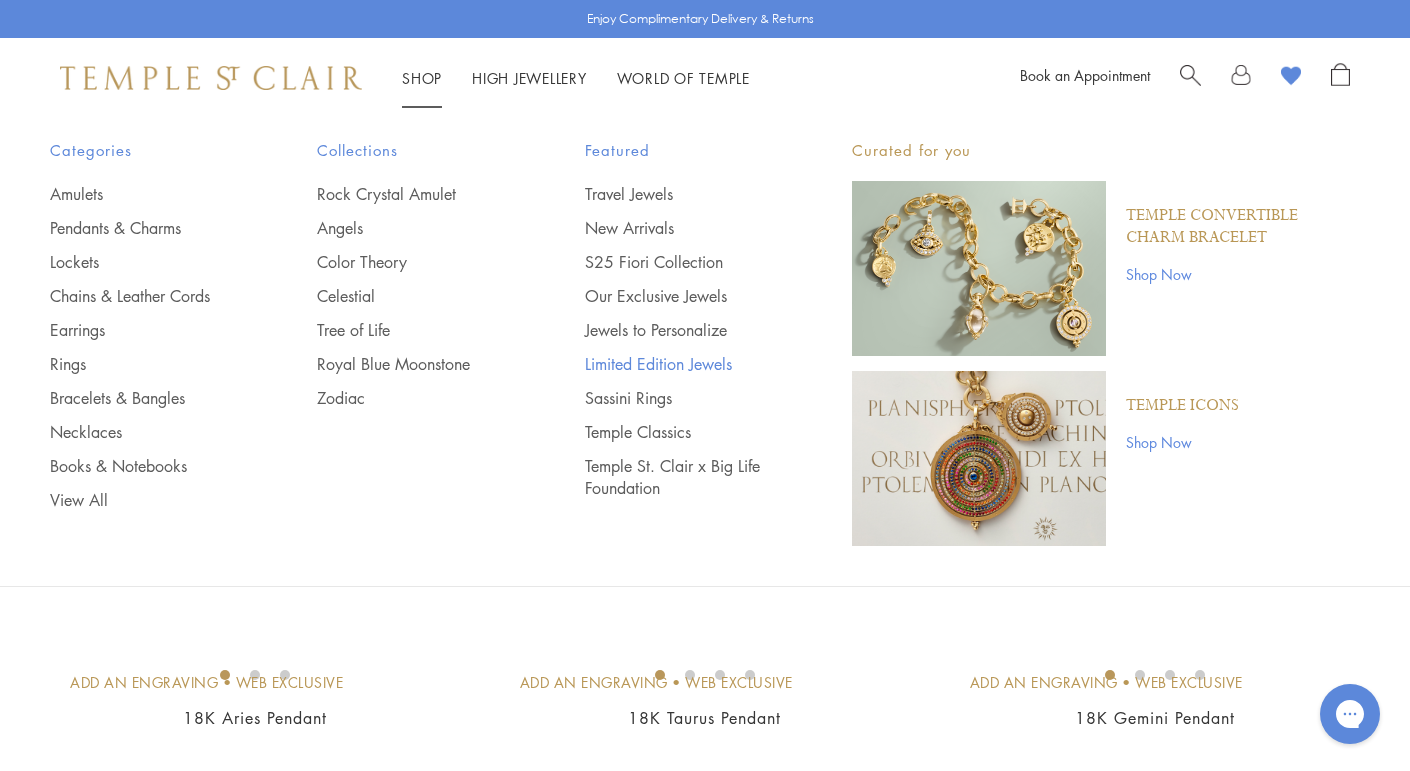 click on "Limited Edition Jewels" at bounding box center (678, 364) 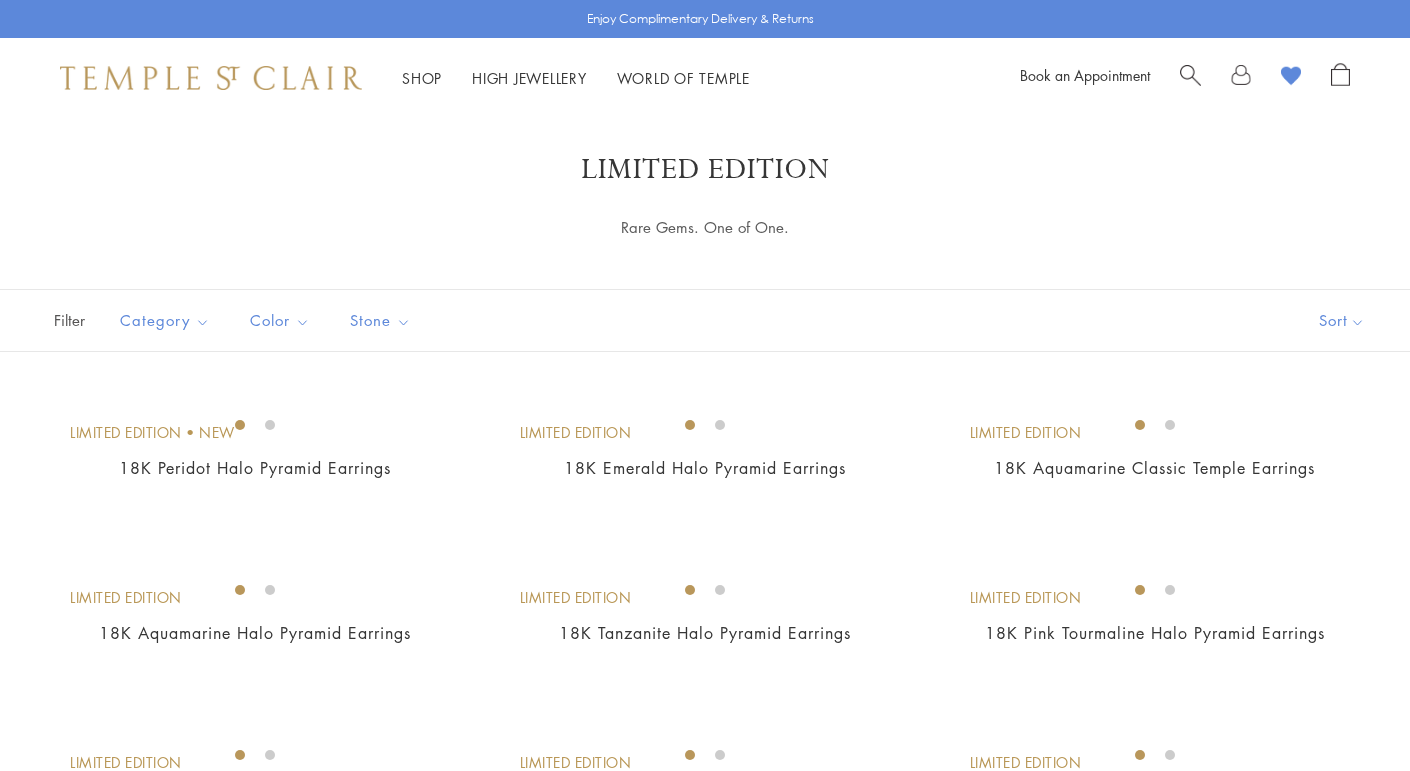 scroll, scrollTop: 75, scrollLeft: 0, axis: vertical 